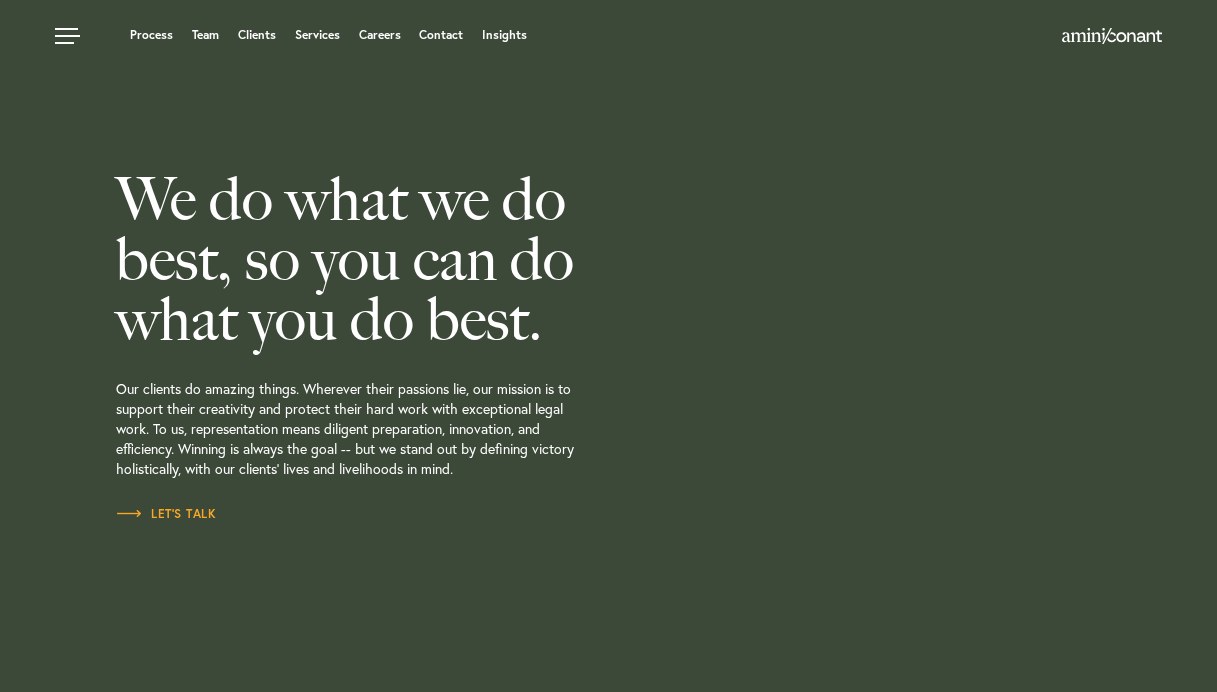 click on "Team" at bounding box center (205, 35) 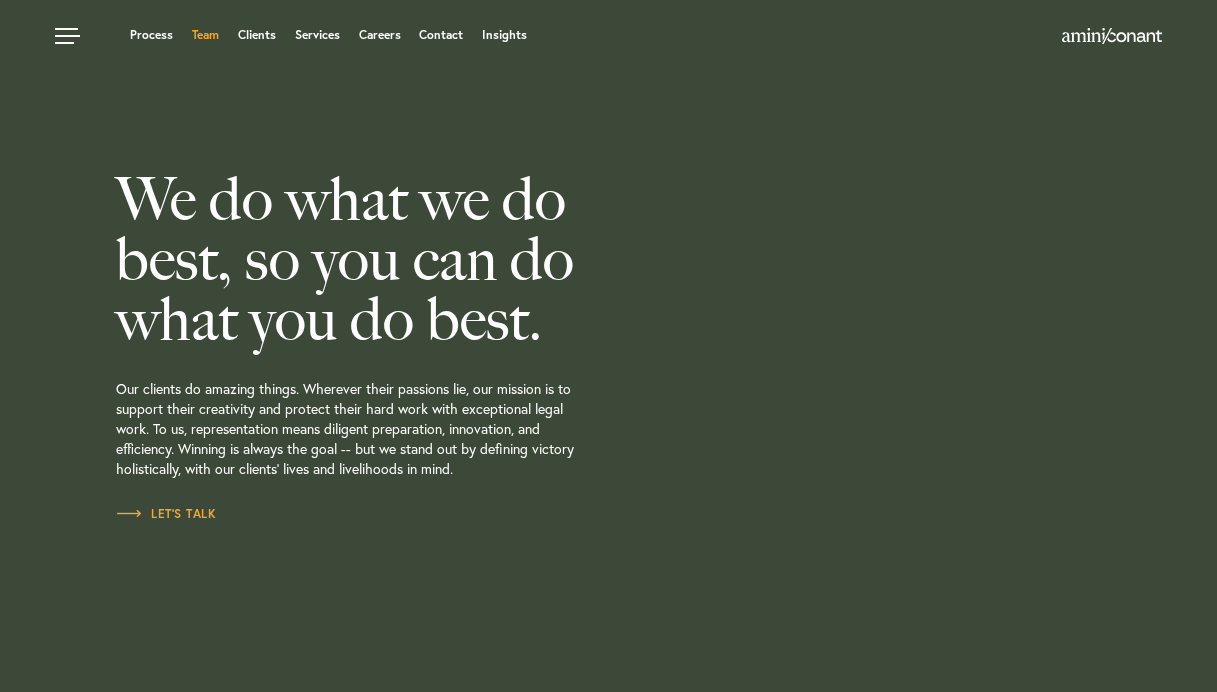 scroll, scrollTop: 0, scrollLeft: 0, axis: both 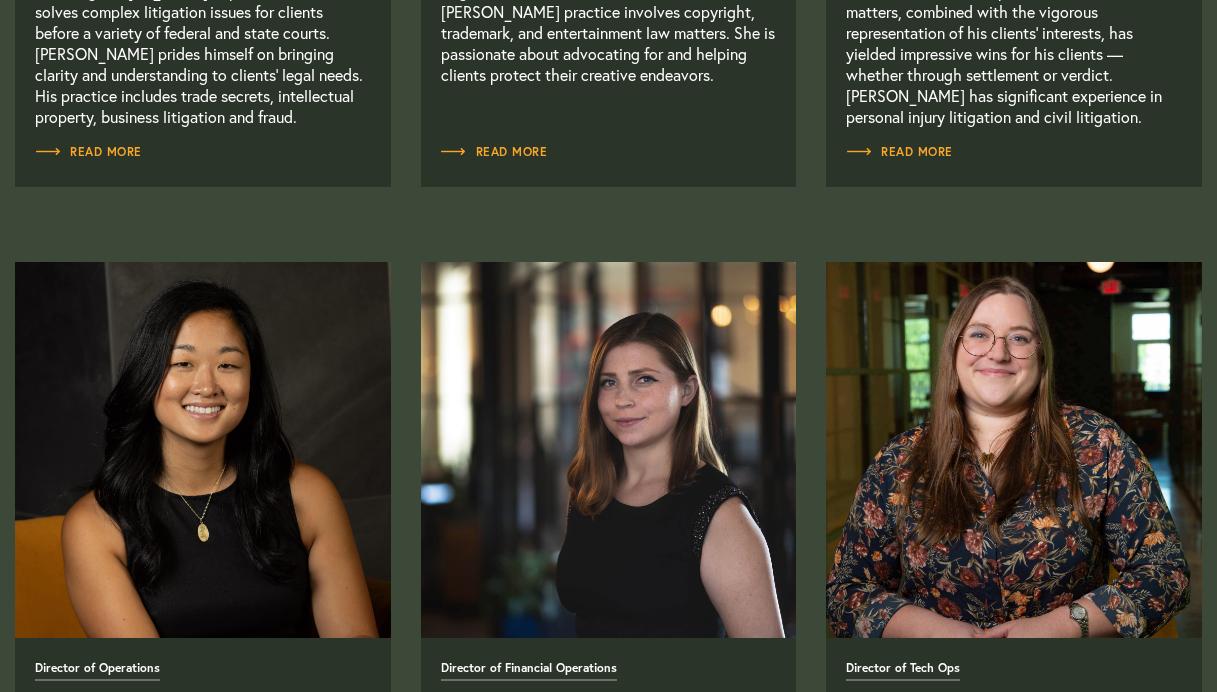 click on "Associate
Josh Eames
Josh Eames-Cepero is a civil litigator with experience on both trial and appellate levels, including the Texas Supreme Court. He solves complex litigation issues for clients before a variety of federal and state courts. Josh prides himself on bringing clarity and understanding to clients’ legal needs. His practice includes trade secrets, intellectual property, business litigation and fraud.
Read More" at bounding box center [203, 15] 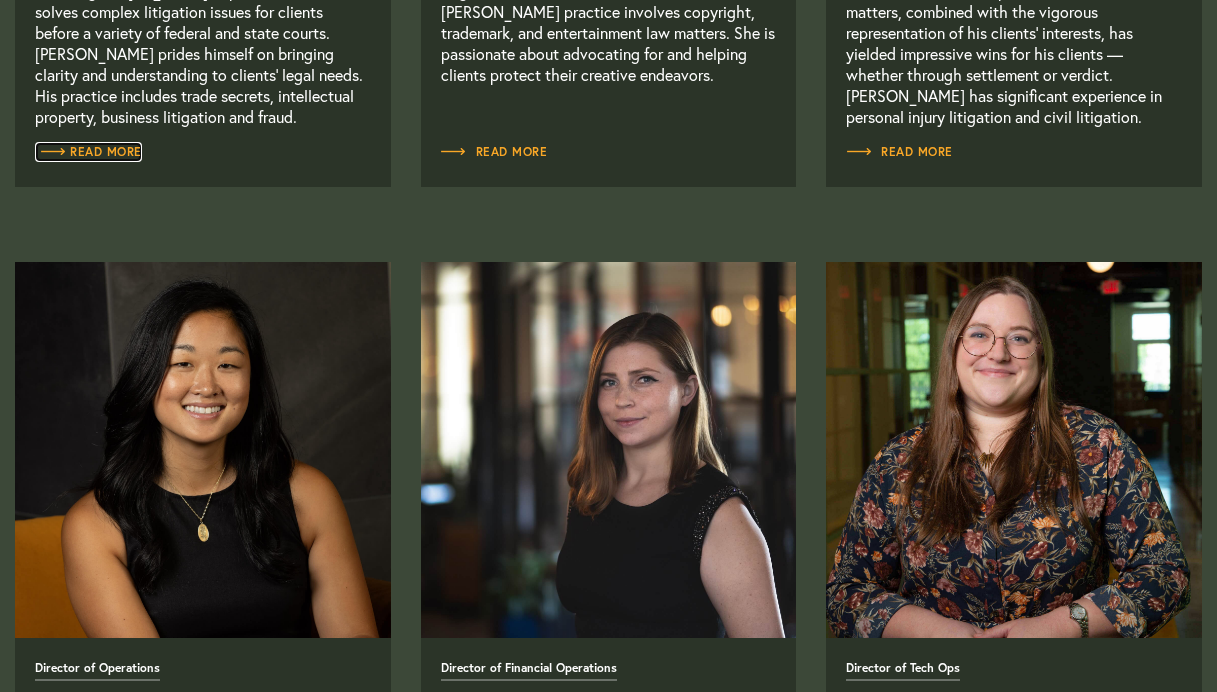 click on "Read More" at bounding box center (88, 152) 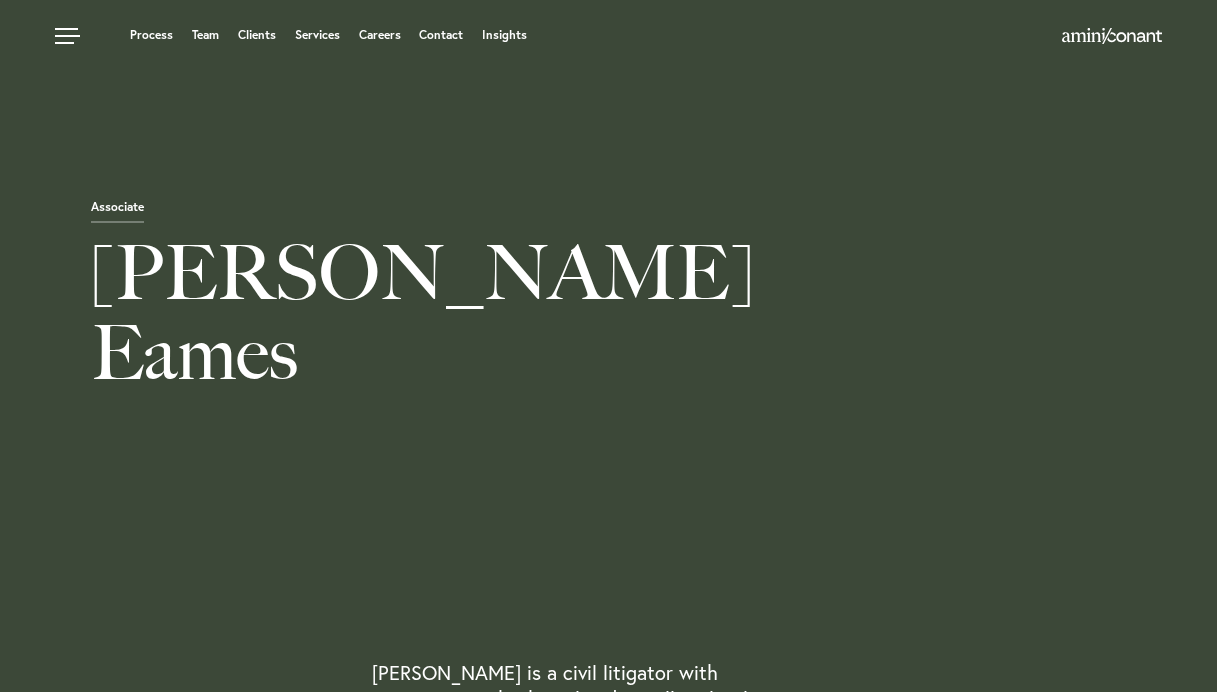 scroll, scrollTop: 0, scrollLeft: 0, axis: both 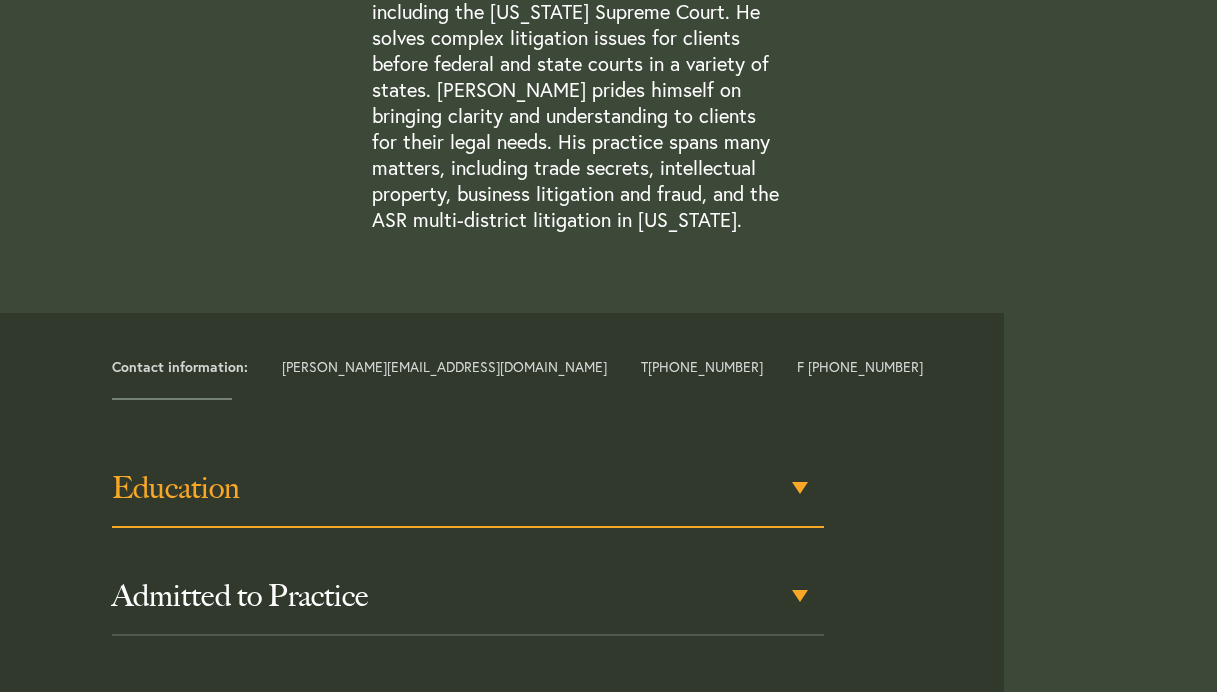 click on "Education" at bounding box center [468, 488] 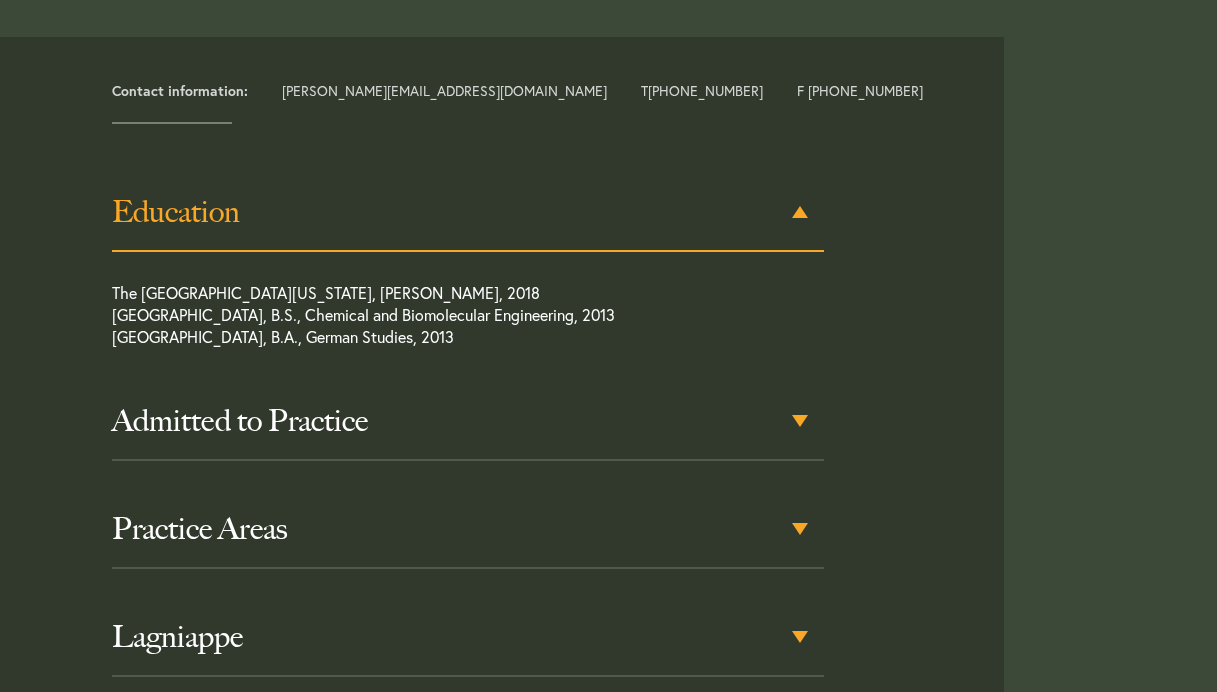scroll, scrollTop: 990, scrollLeft: 0, axis: vertical 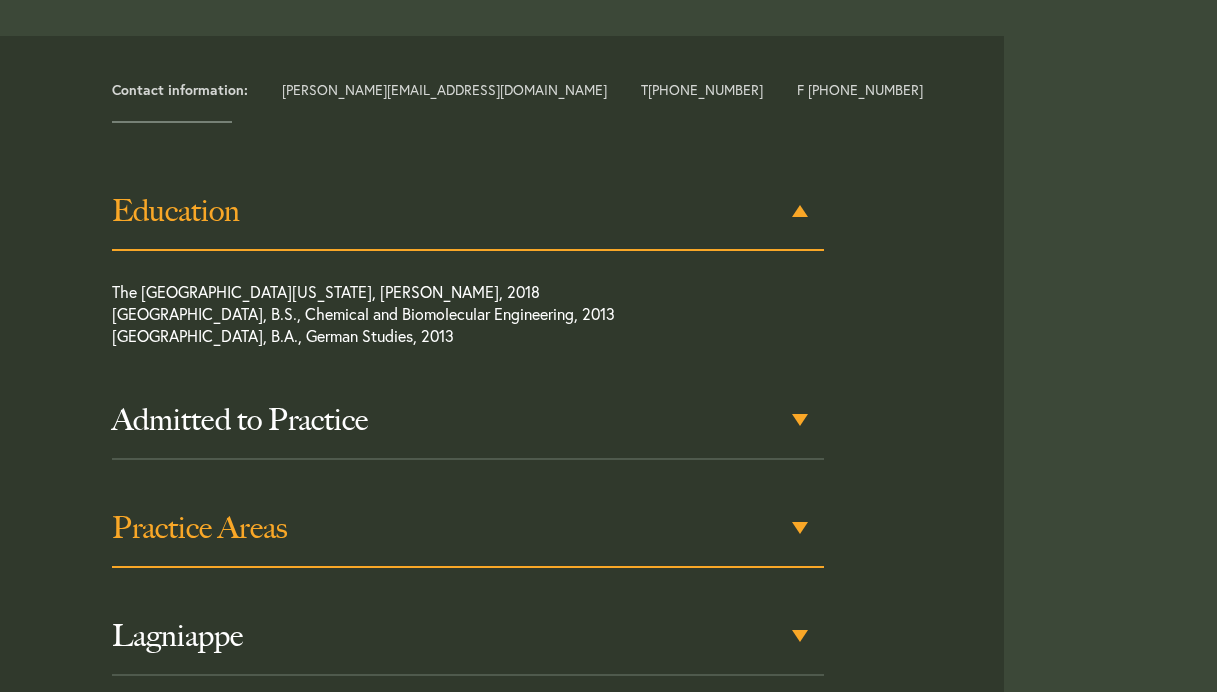 click on "Practice Areas" at bounding box center [468, 528] 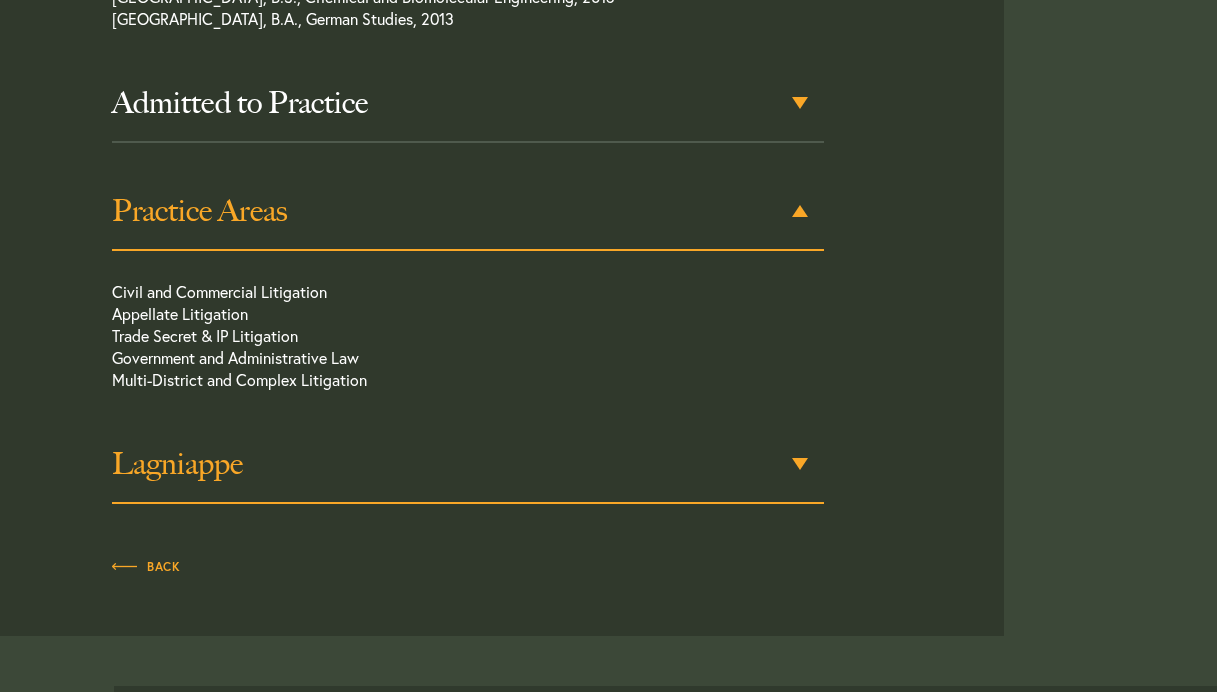 click on "Lagniappe" at bounding box center [468, 464] 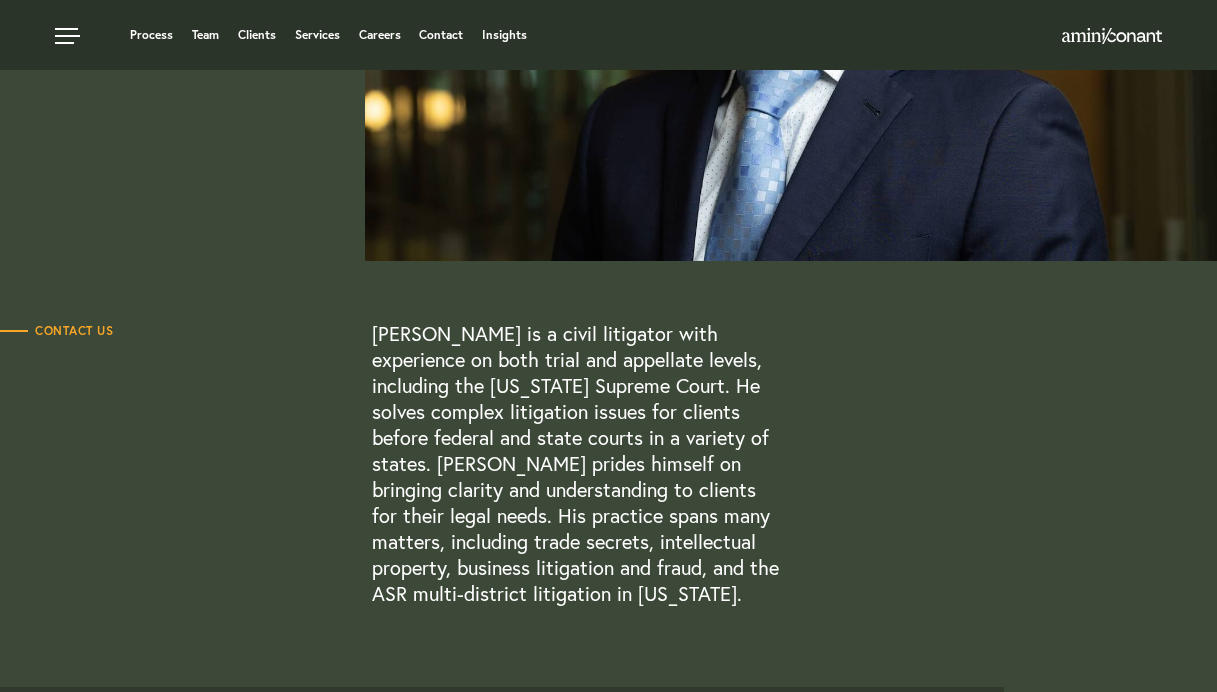 scroll, scrollTop: 0, scrollLeft: 0, axis: both 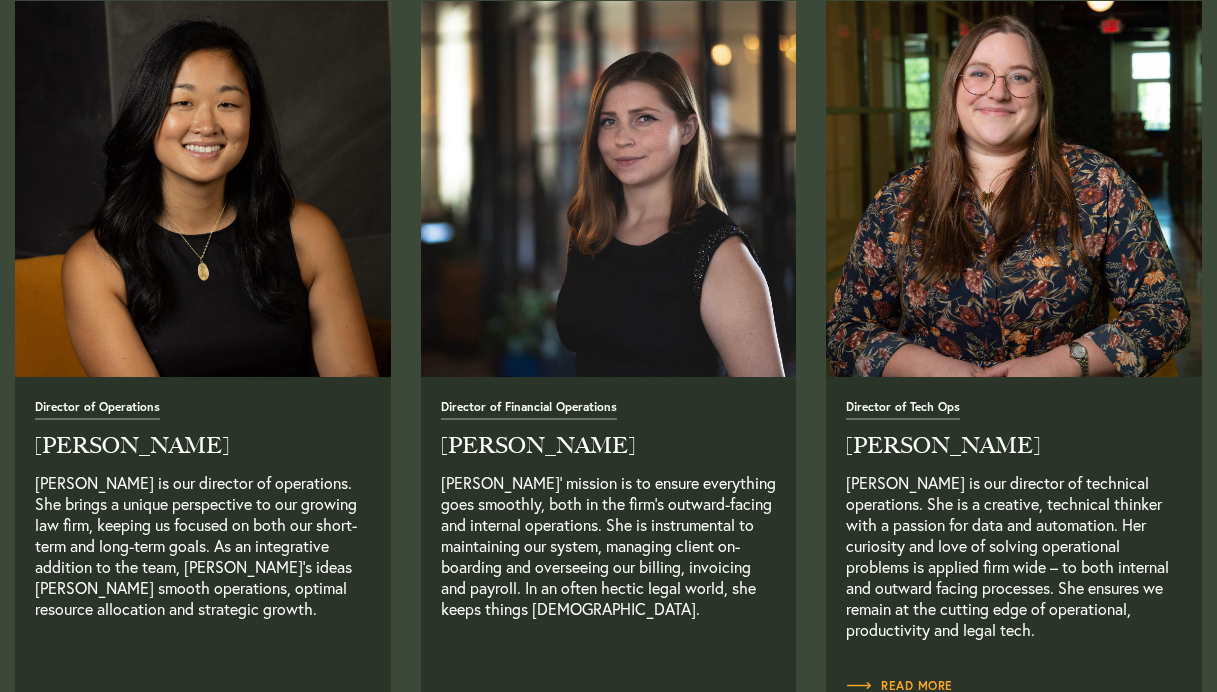 click on "Director of Operations" at bounding box center [97, 410] 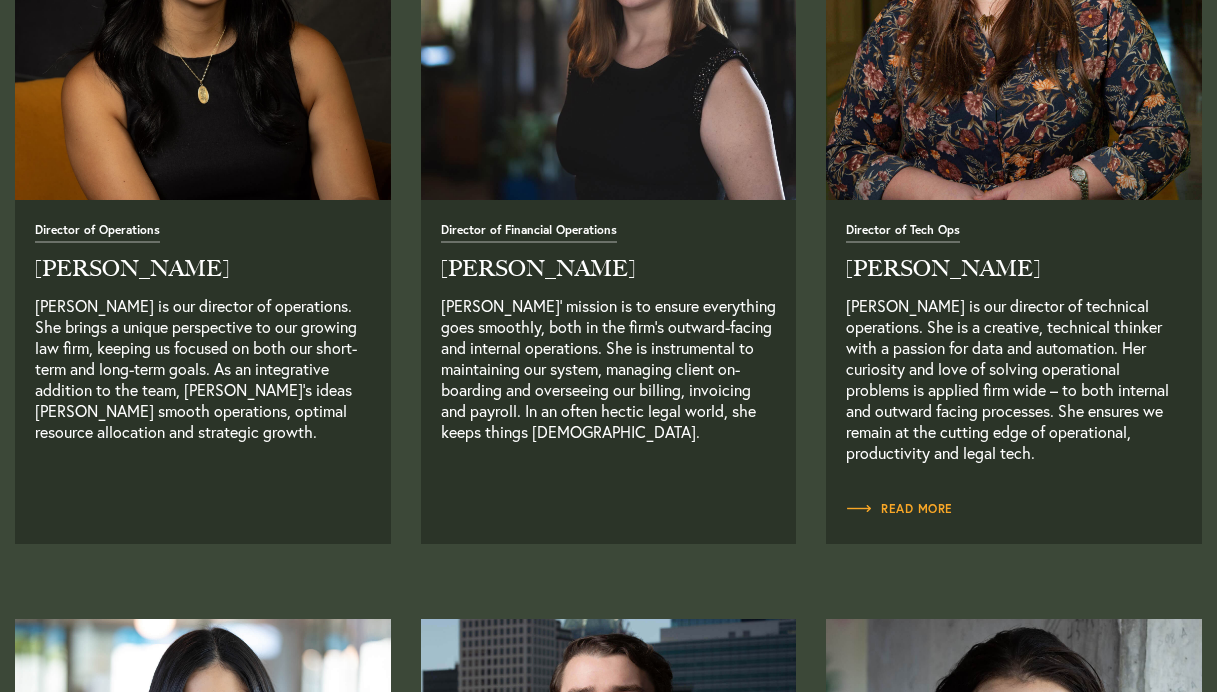 click on "Emily Skeen is our director of operations. She brings a unique perspective to our growing law firm, keeping us focused on both our short-term and long-term goals. As an integrative addition to the team, Emily's ideas foster smooth operations, optimal resource allocation and strategic growth." at bounding box center [203, 389] 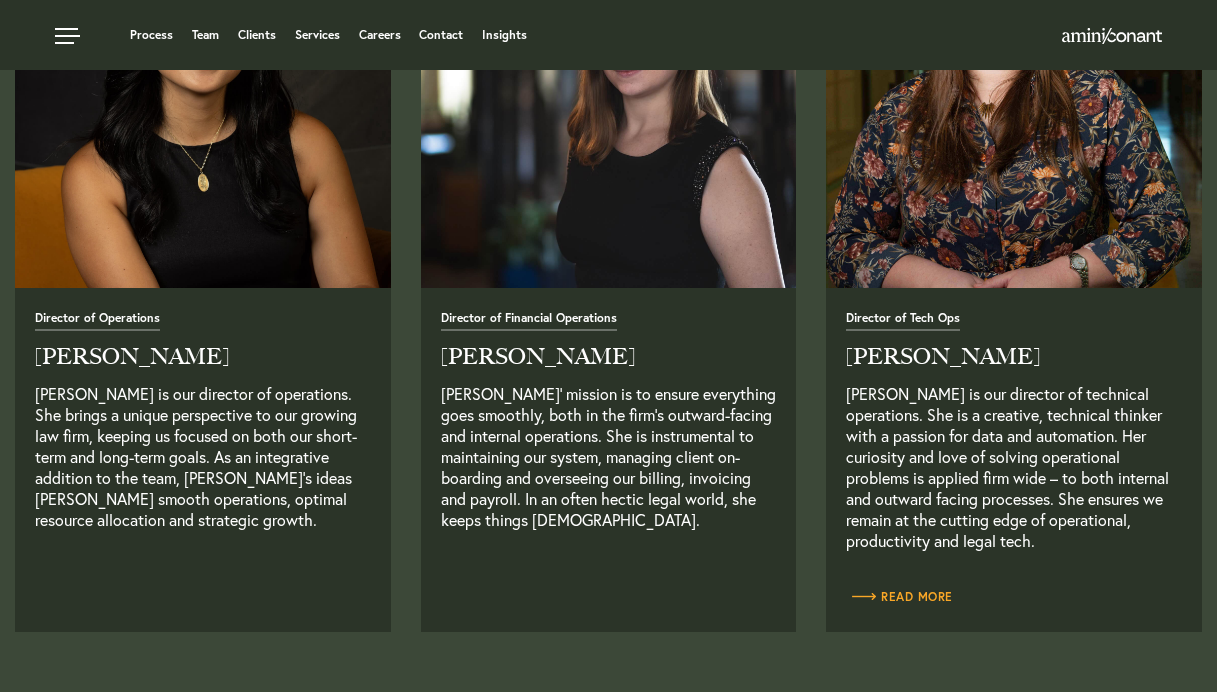 scroll, scrollTop: 3263, scrollLeft: 0, axis: vertical 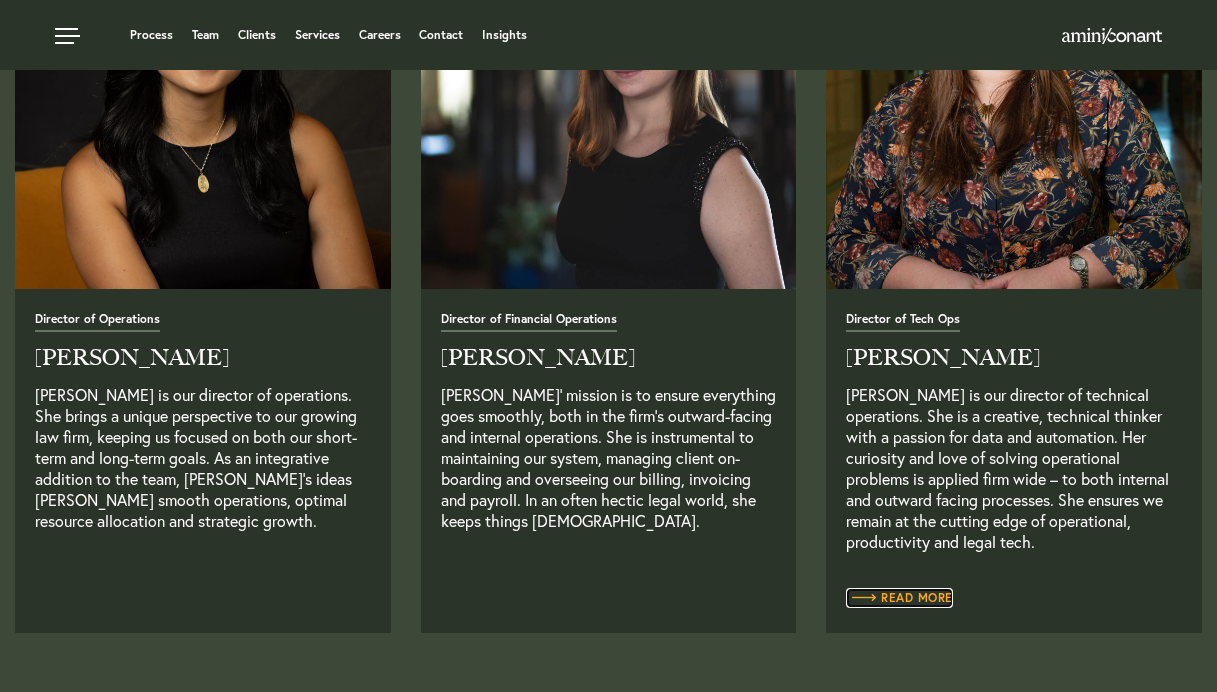click on "Read More" at bounding box center (899, 598) 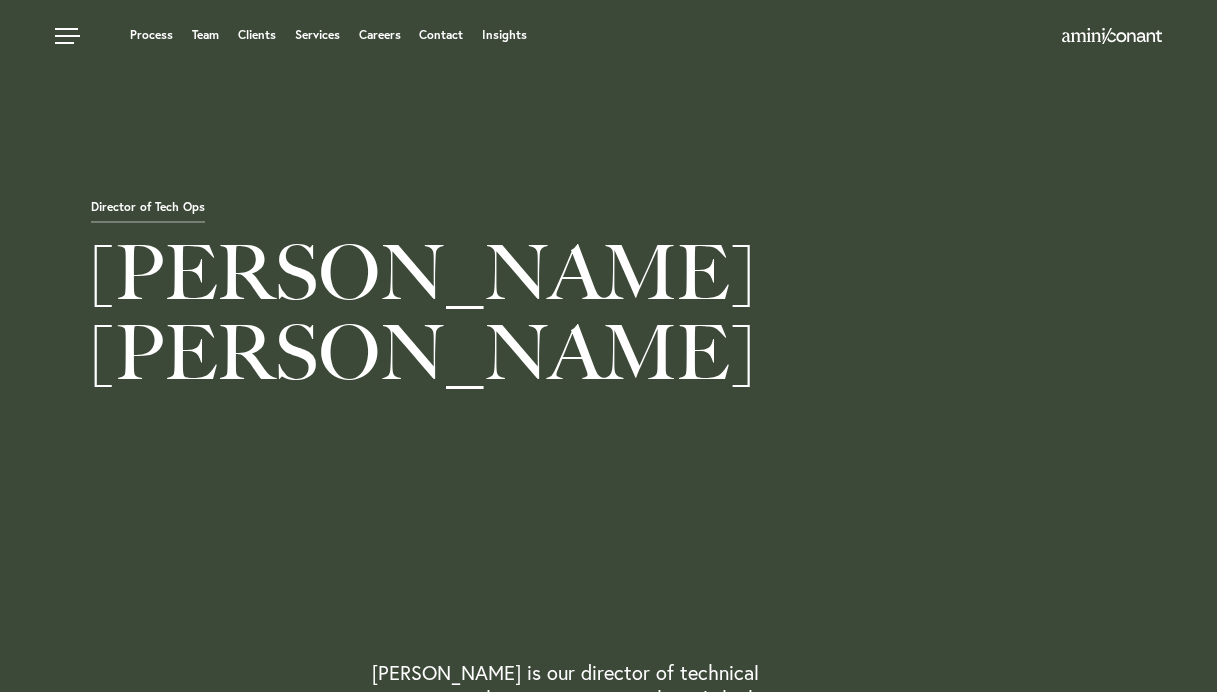 scroll, scrollTop: 0, scrollLeft: 0, axis: both 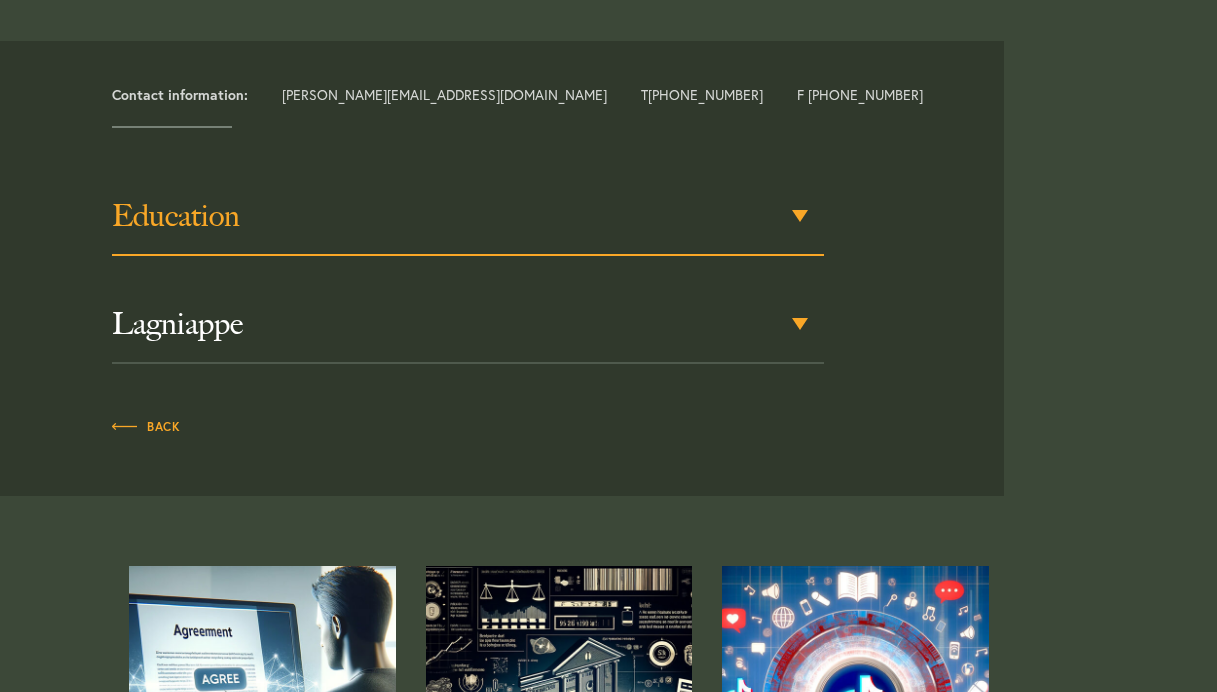 click on "Education" at bounding box center (468, 217) 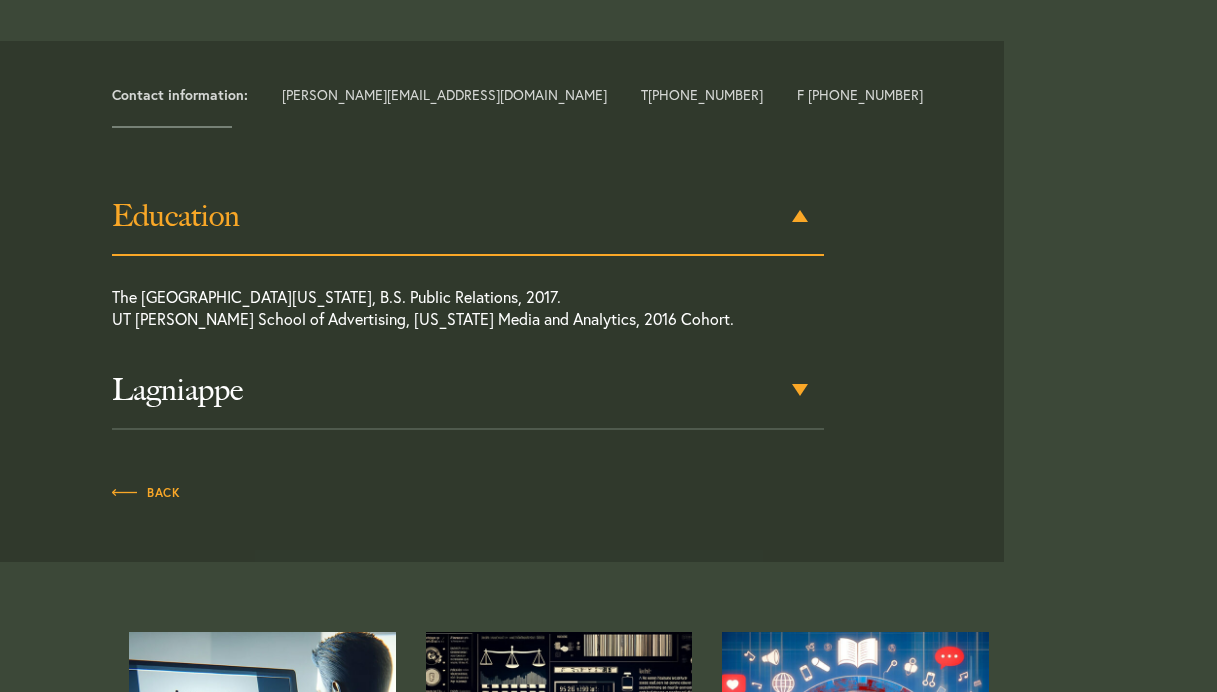 scroll, scrollTop: 964, scrollLeft: 0, axis: vertical 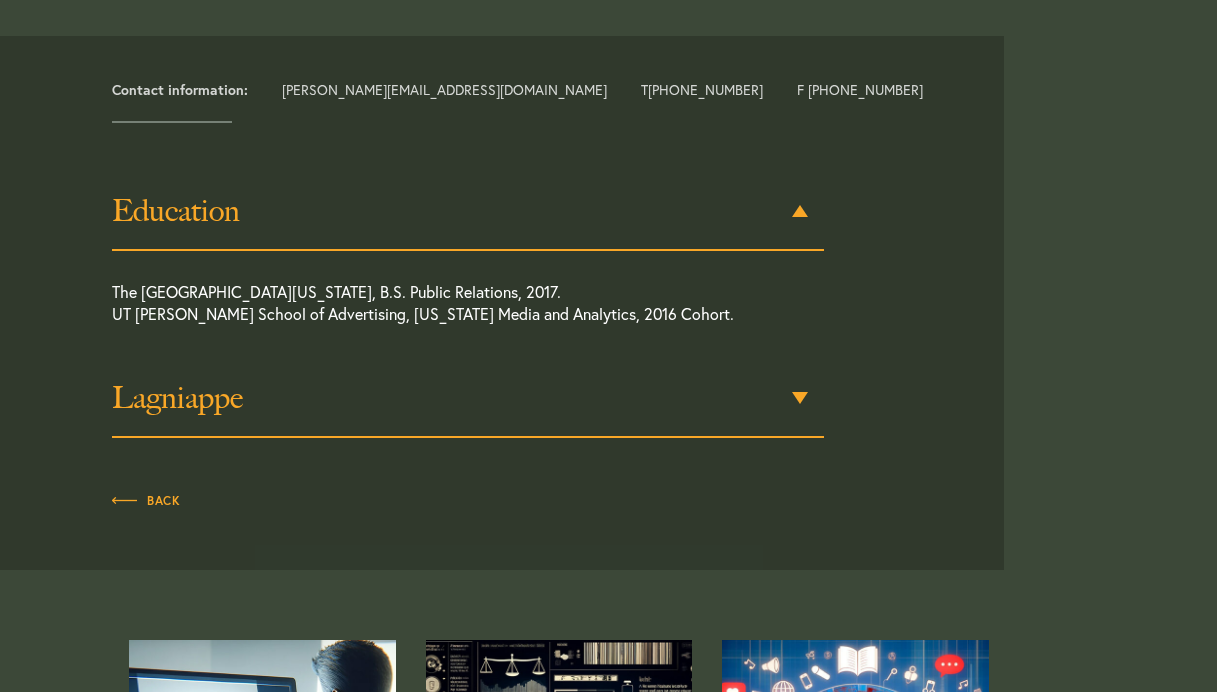 click on "Lagniappe" at bounding box center [468, 398] 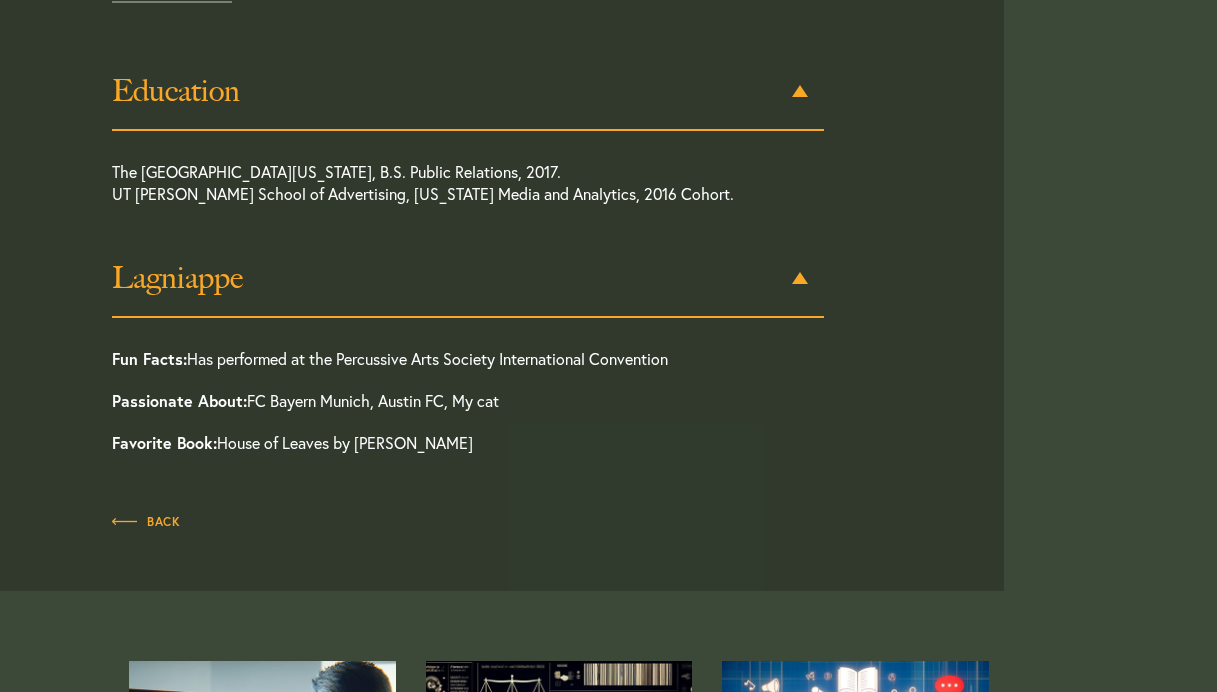 scroll, scrollTop: 1151, scrollLeft: 0, axis: vertical 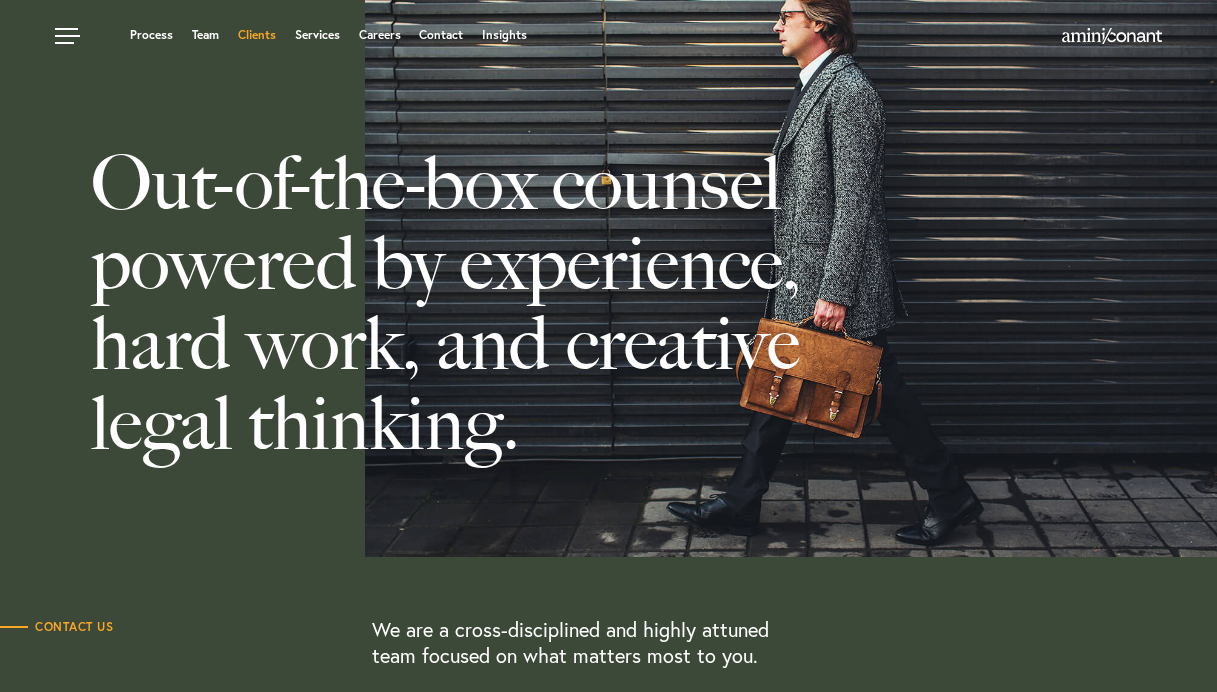 click on "Clients" at bounding box center [257, 35] 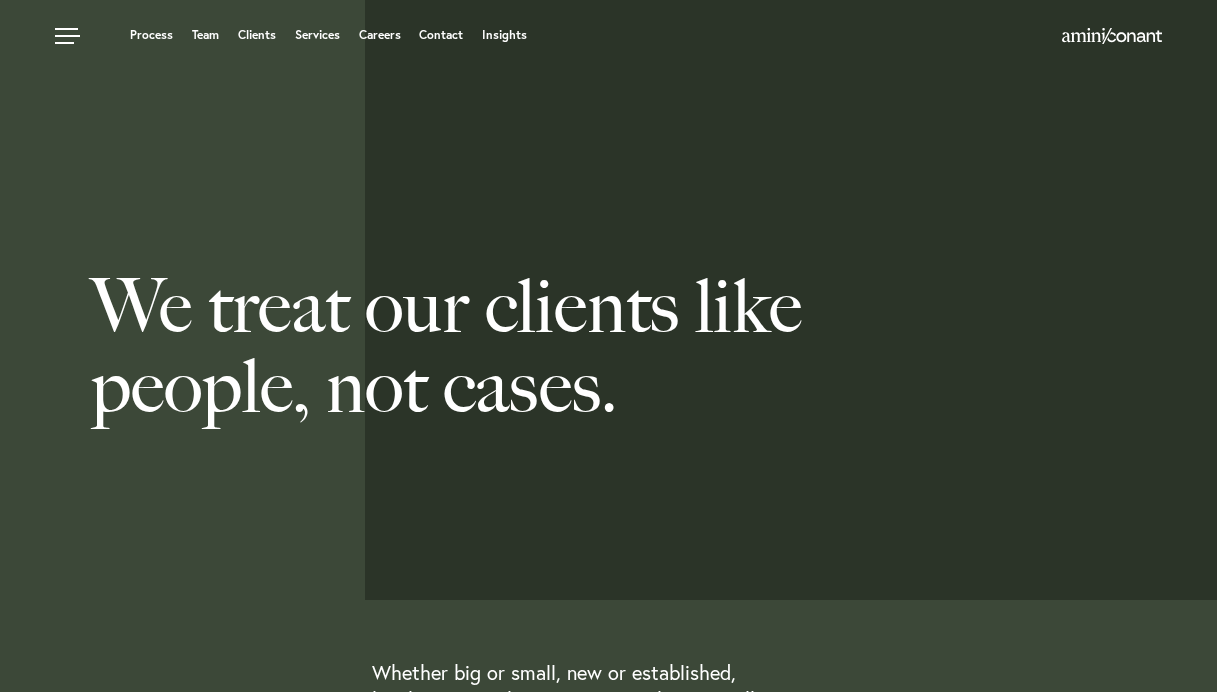 scroll, scrollTop: 0, scrollLeft: 0, axis: both 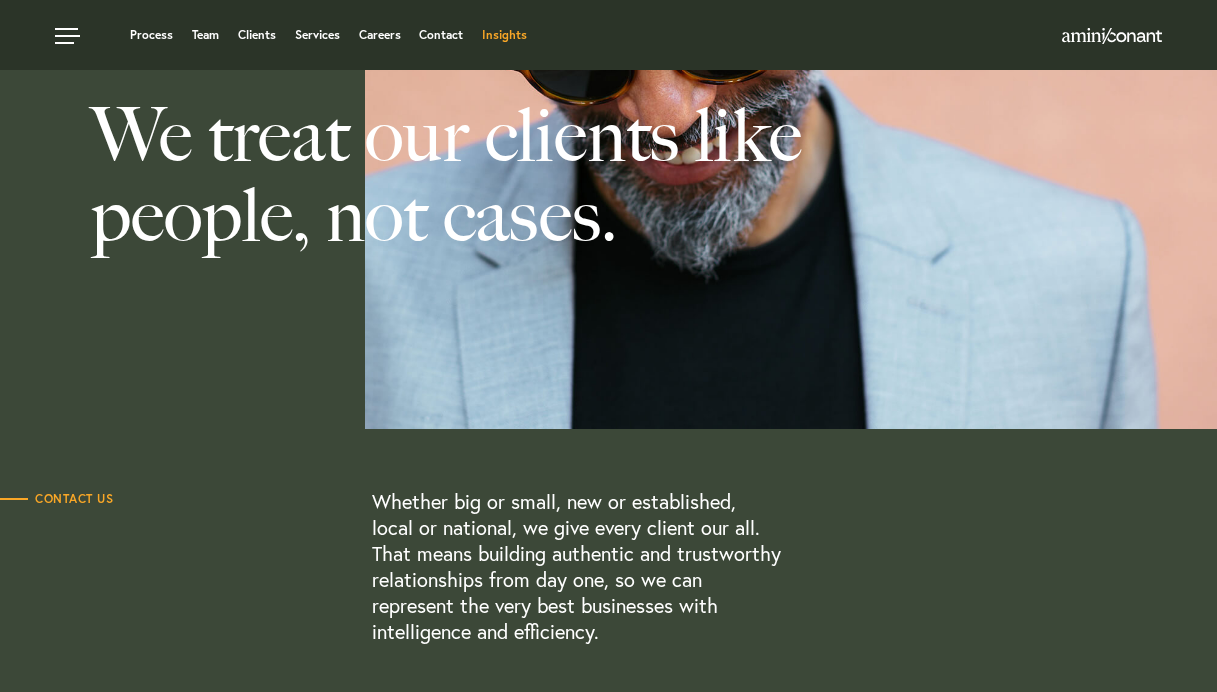 click on "Insights" at bounding box center (504, 35) 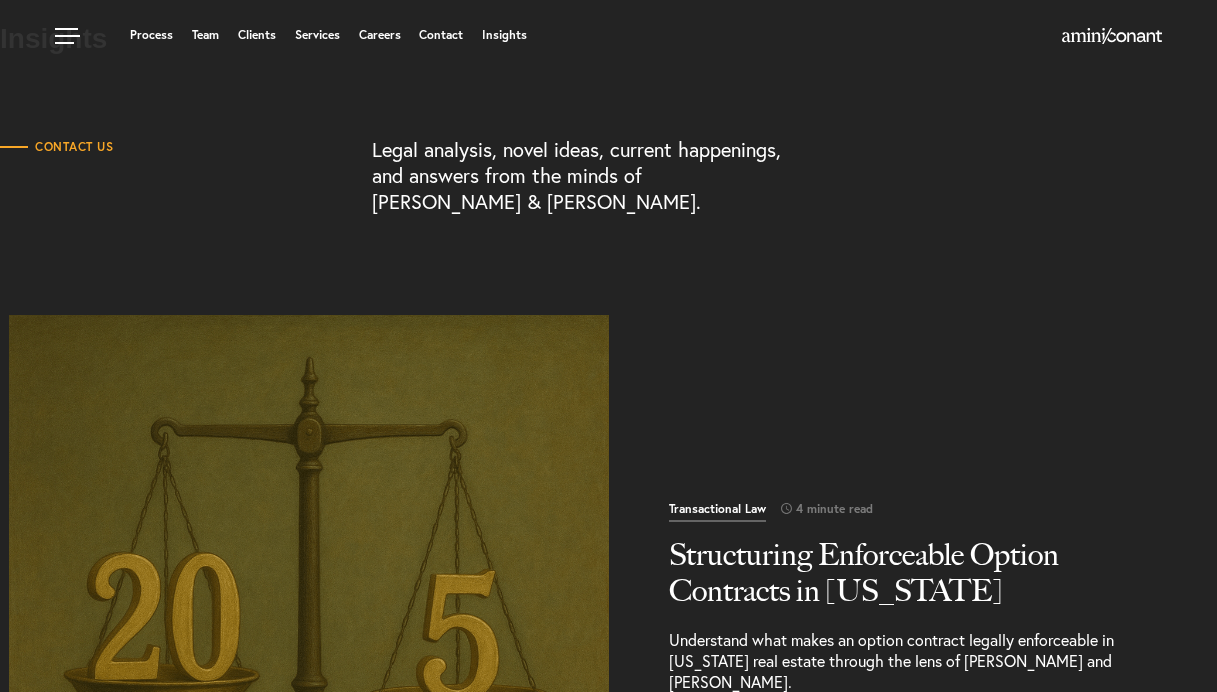 scroll, scrollTop: 0, scrollLeft: 0, axis: both 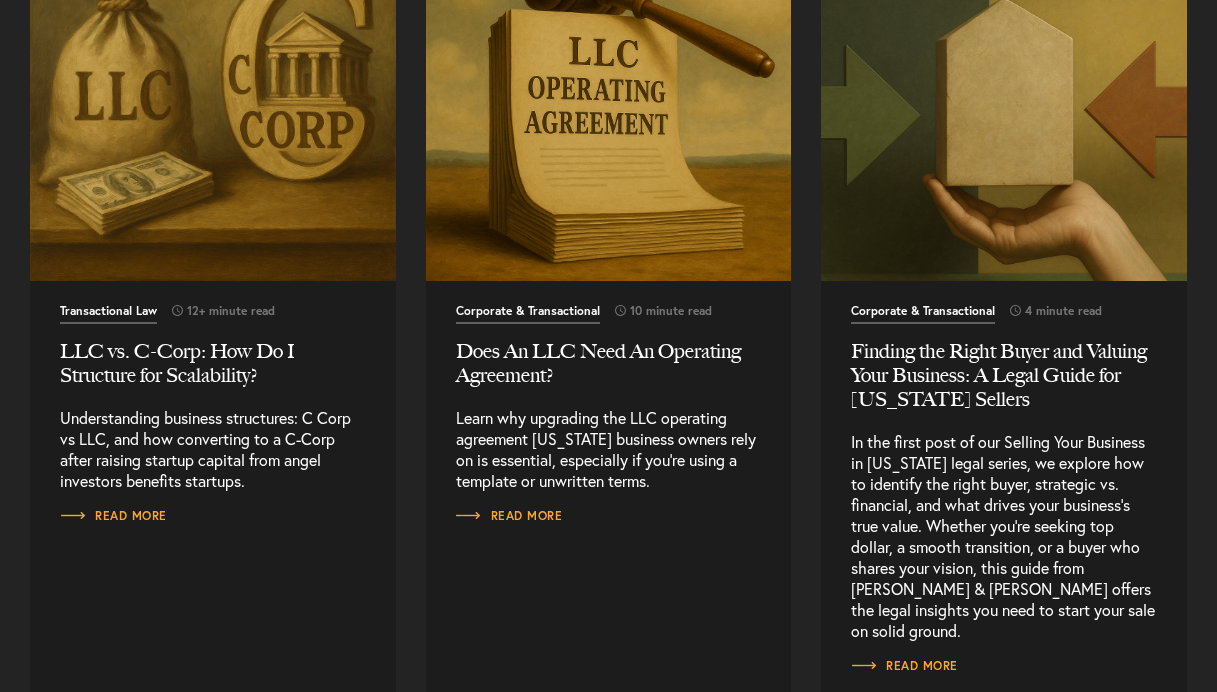 click on "LLC vs. C-Corp: How Do I Structure for Scalability?" at bounding box center [213, 363] 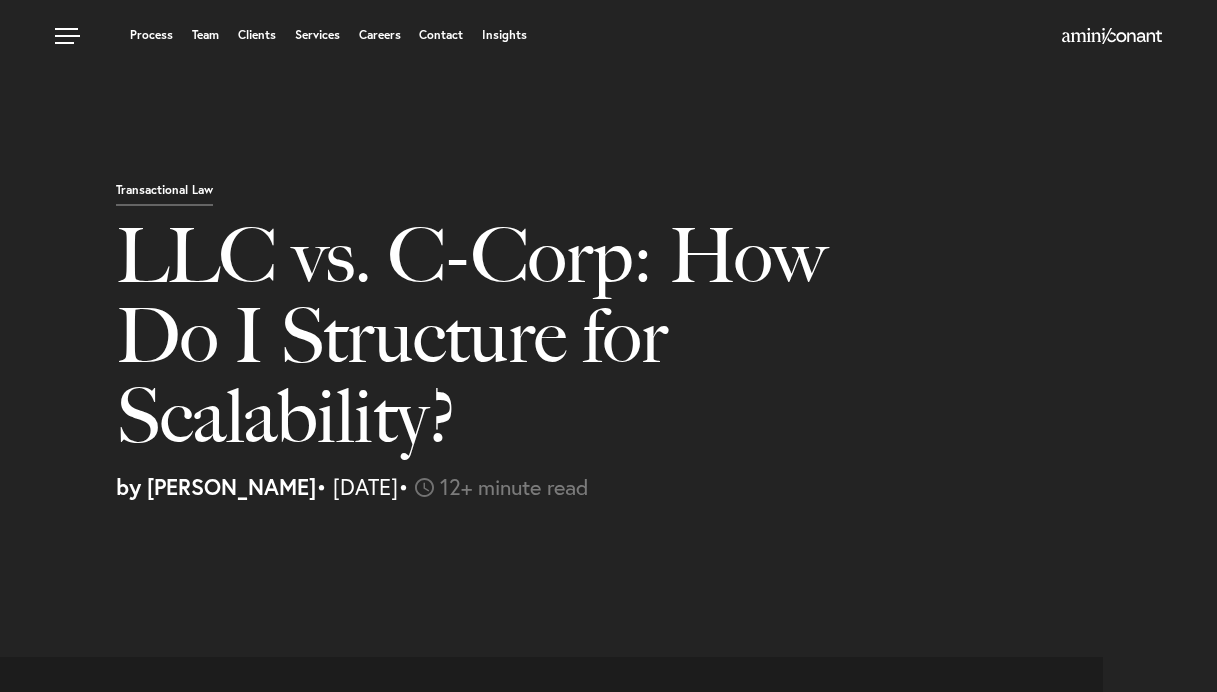 scroll, scrollTop: 0, scrollLeft: 0, axis: both 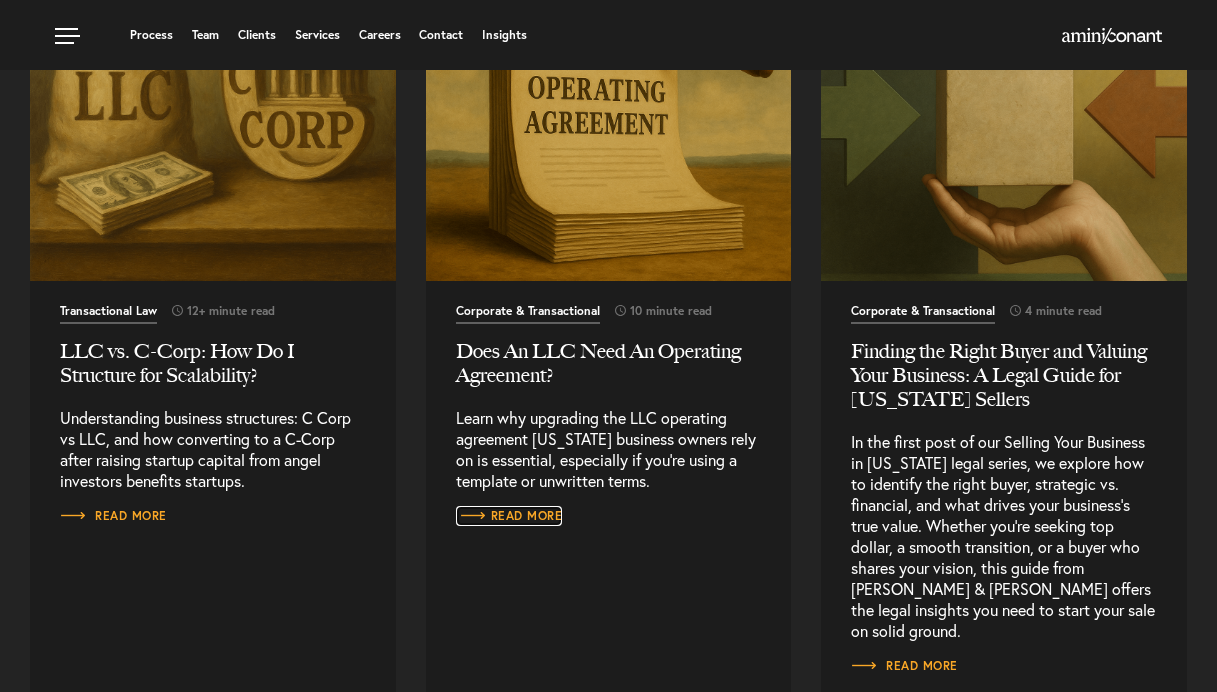 click on "Read More" at bounding box center (509, 516) 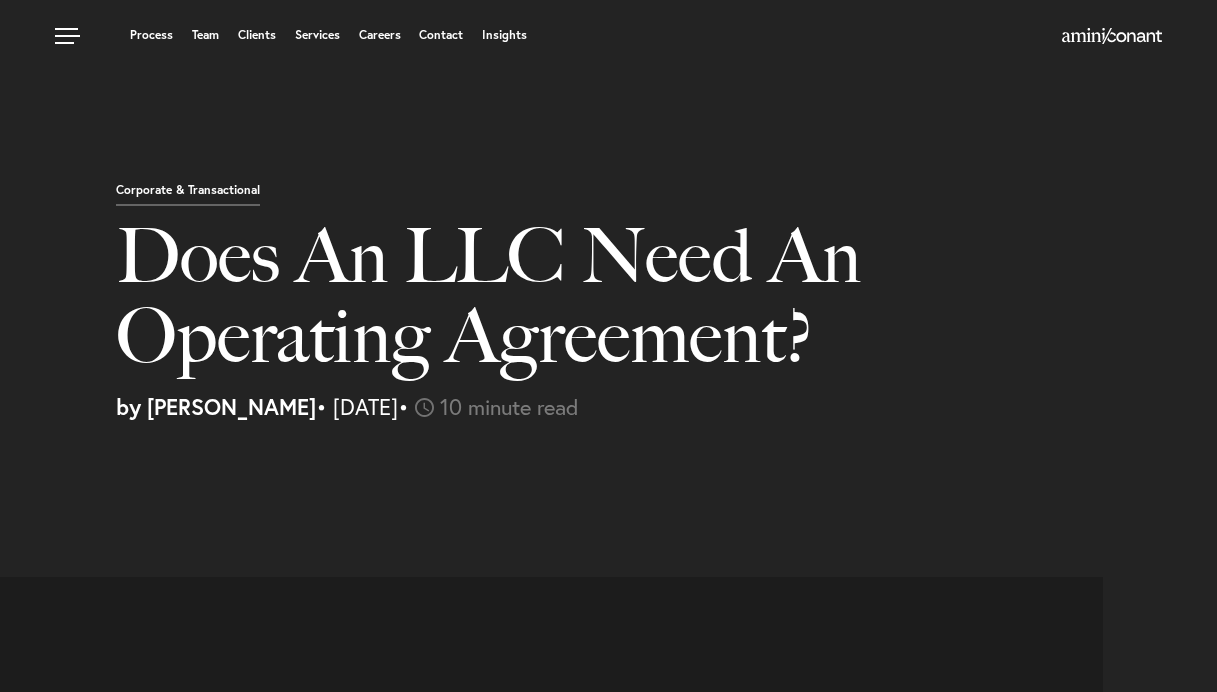 select on "US" 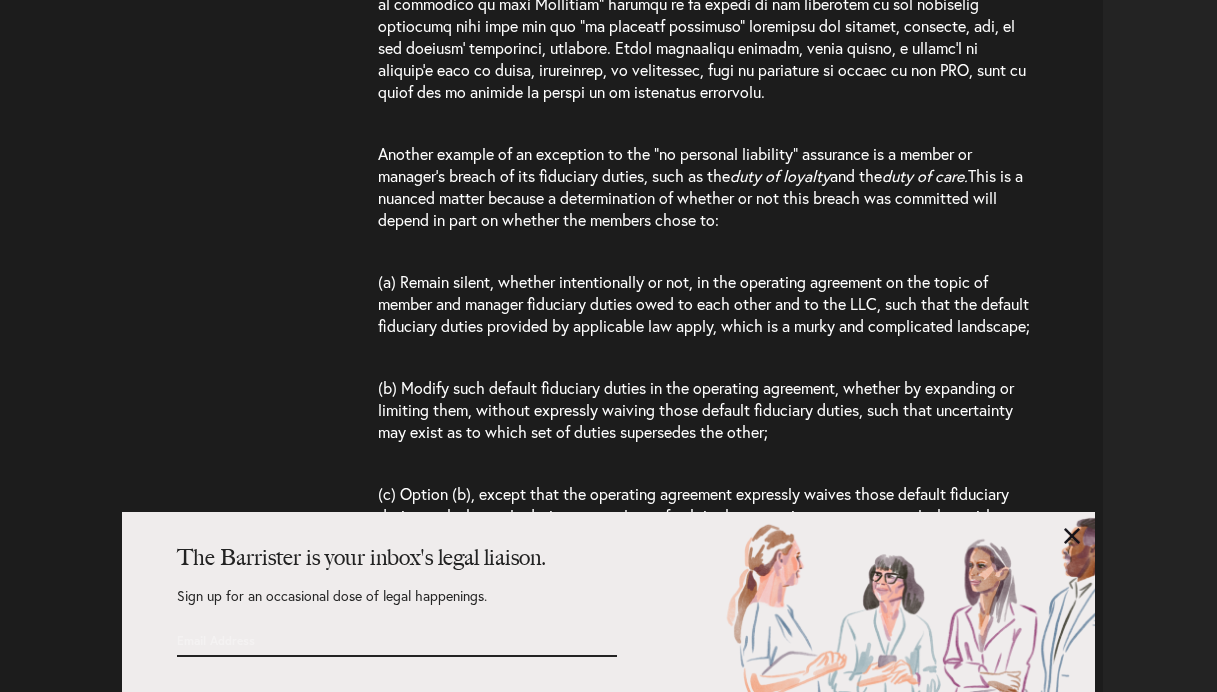 scroll, scrollTop: 8194, scrollLeft: 0, axis: vertical 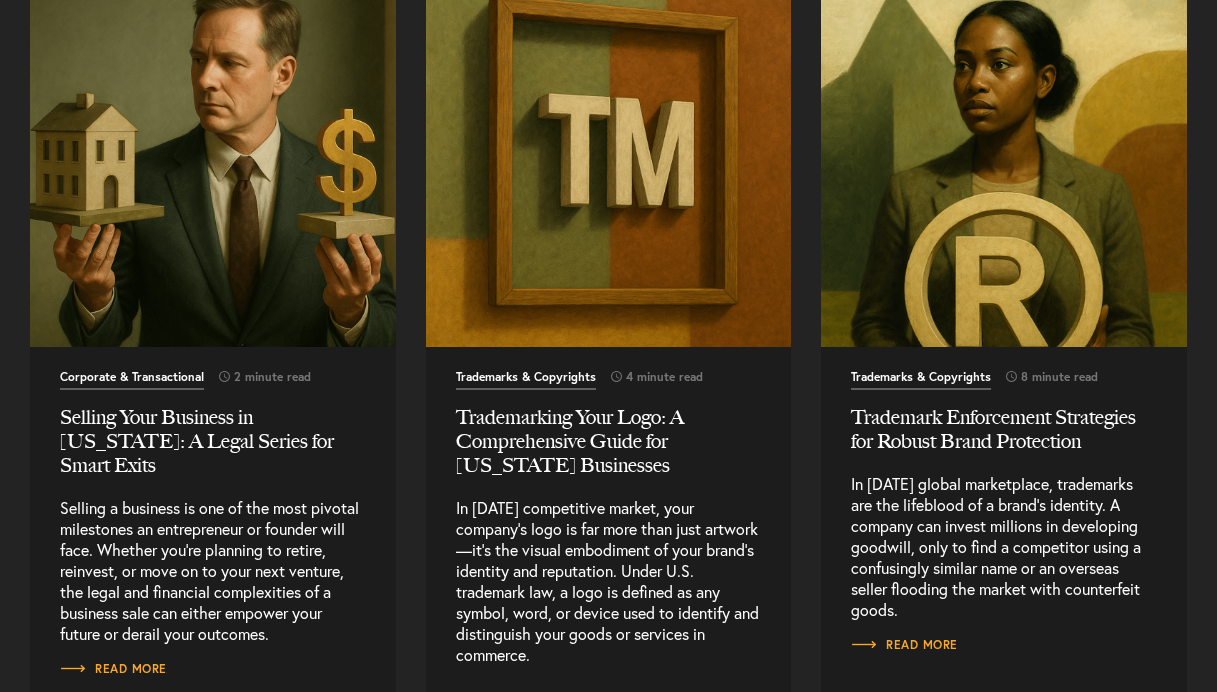 click on "Trademarking Your Logo: A Comprehensive Guide for [US_STATE] Businesses" at bounding box center (609, 441) 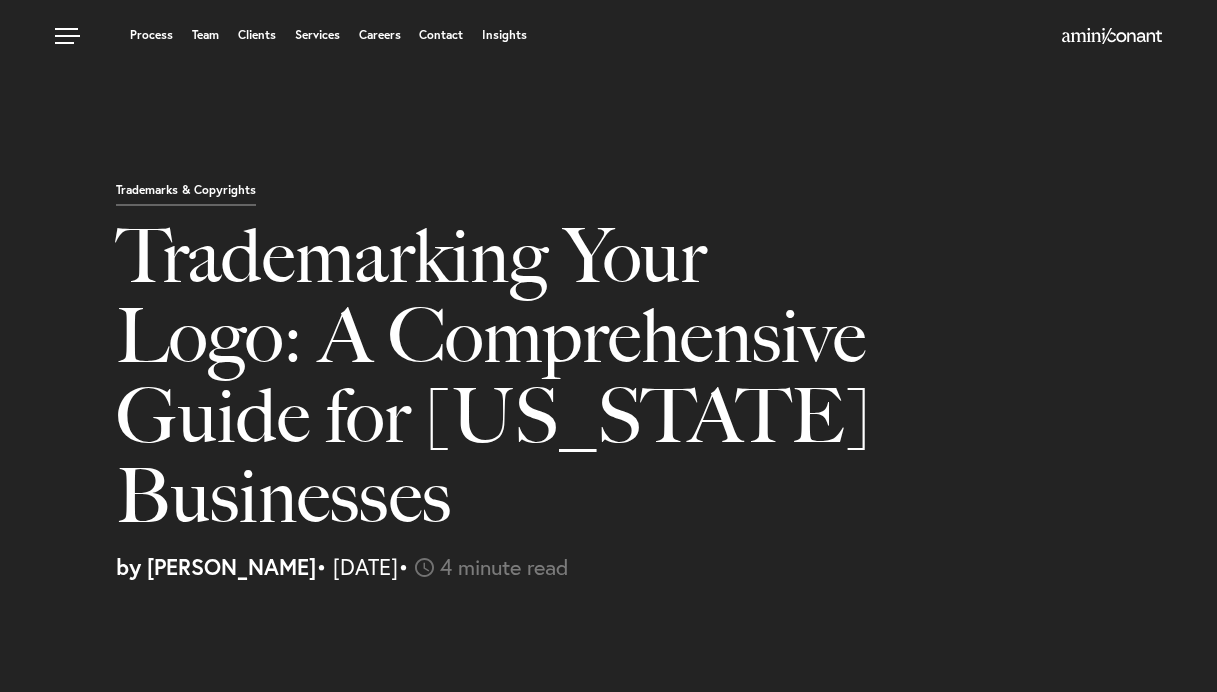 select on "US" 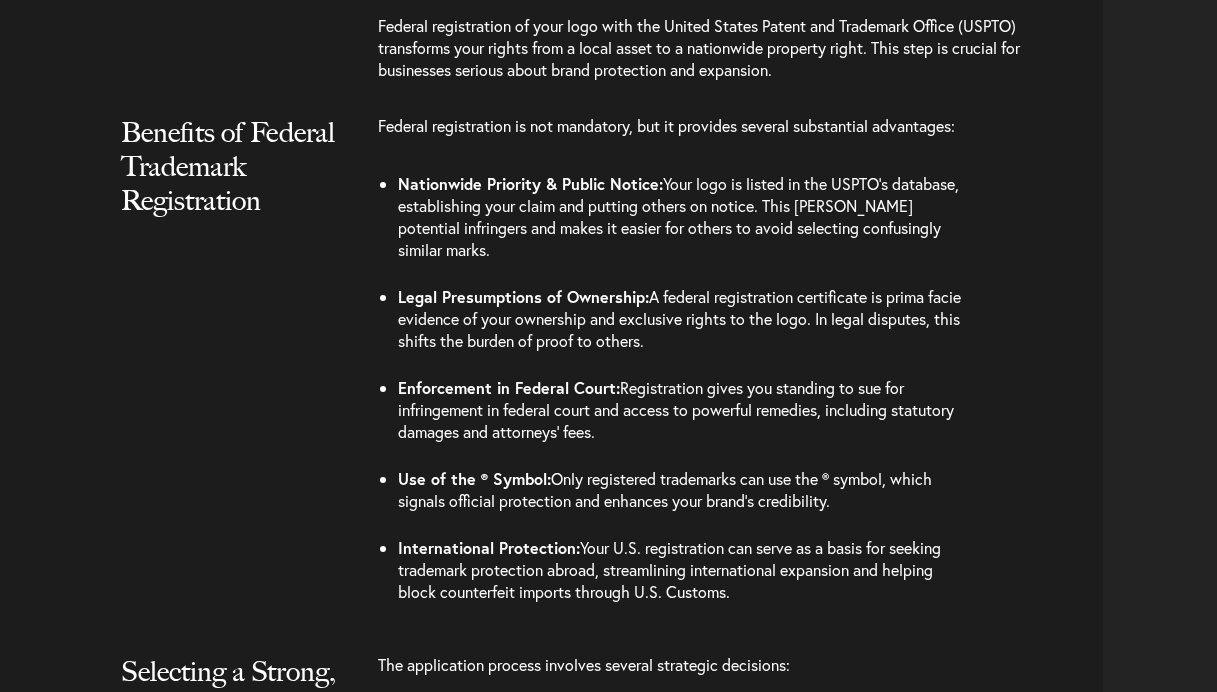 scroll, scrollTop: 2369, scrollLeft: 0, axis: vertical 